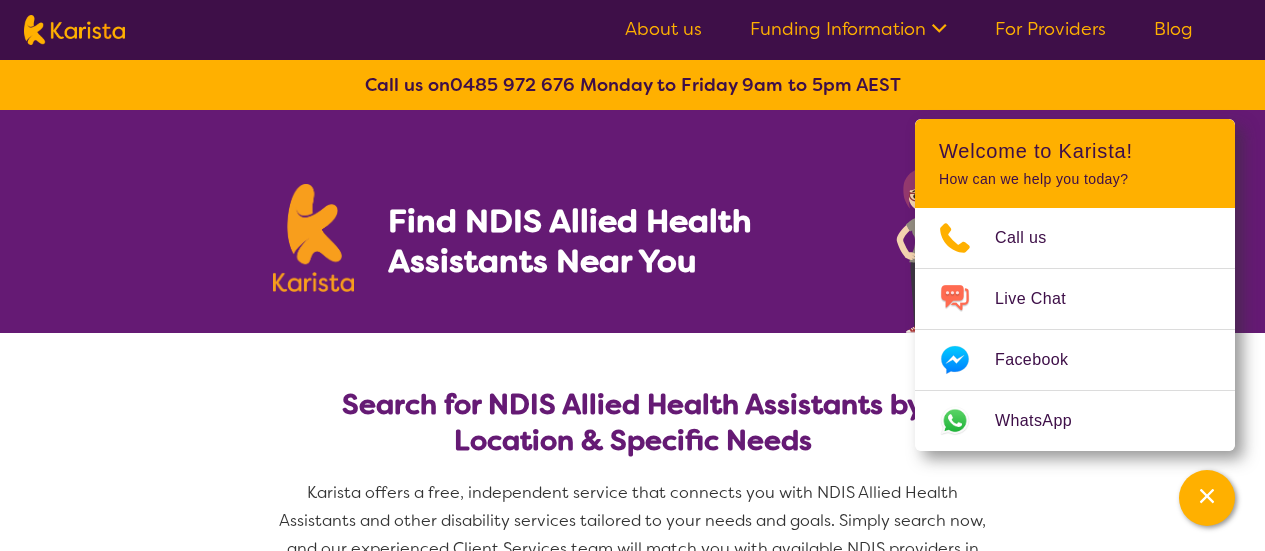select on "Allied Health Assistant" 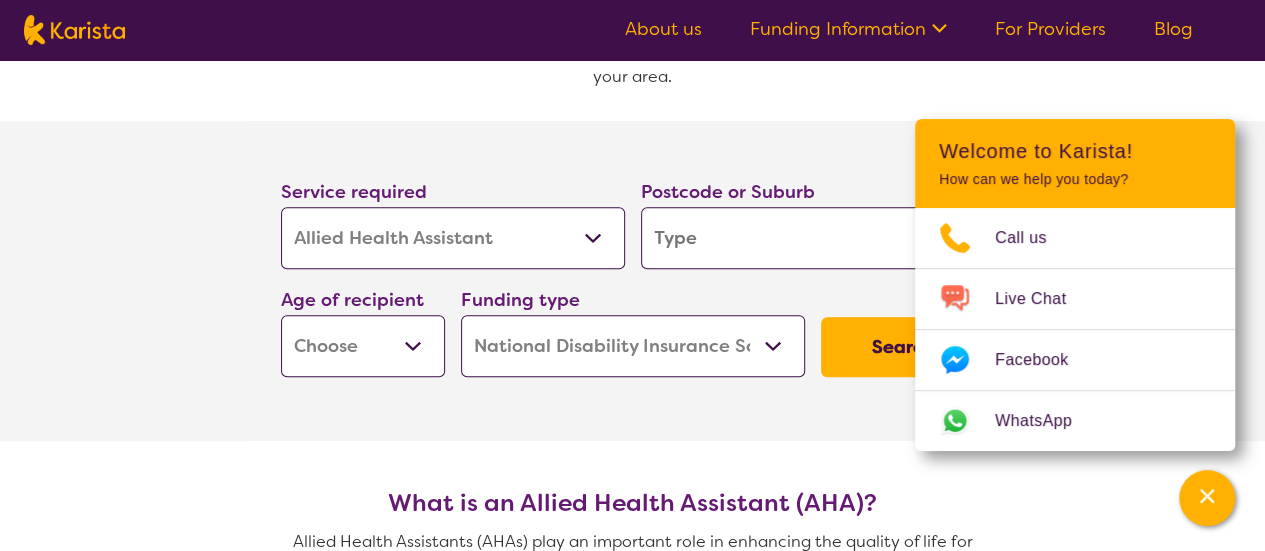 click on "Allied Health Assistant Assessment (ADHD or Autism) Behaviour support Counselling Dietitian Domestic and home help Employment Support Exercise physiology Home Care Package Provider Key Worker NDIS Plan management NDIS Support Coordination Nursing services Occupational therapy Personal care Physiotherapy Podiatry Psychology Psychosocial Recovery Coach Respite Speech therapy Support worker Supported accommodation" at bounding box center [453, 238] 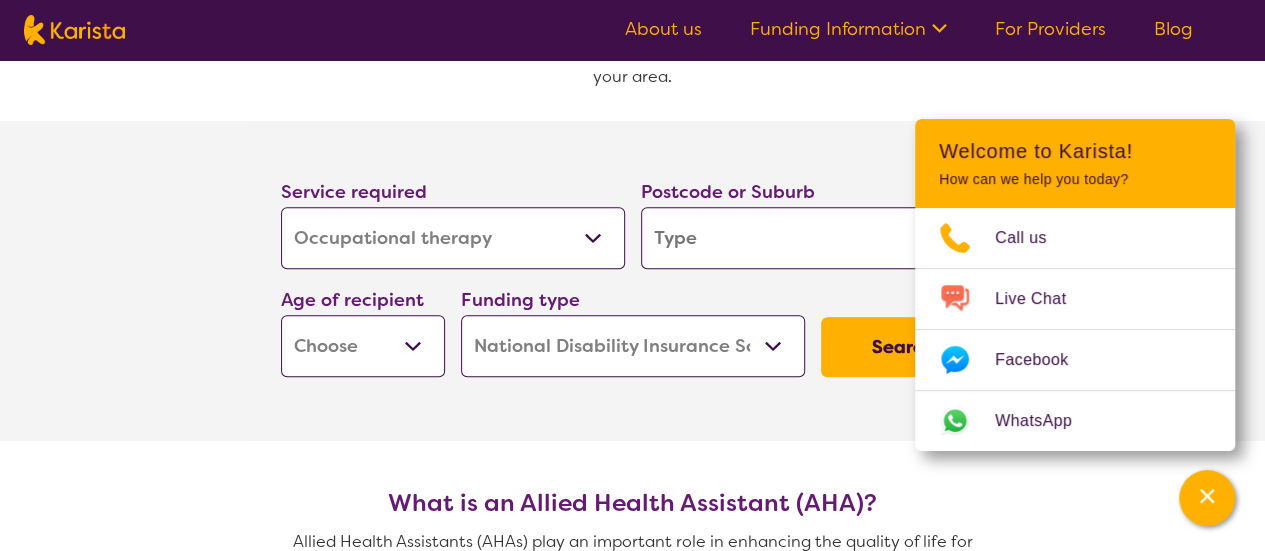 click on "Allied Health Assistant Assessment (ADHD or Autism) Behaviour support Counselling Dietitian Domestic and home help Employment Support Exercise physiology Home Care Package Provider Key Worker NDIS Plan management NDIS Support Coordination Nursing services Occupational therapy Personal care Physiotherapy Podiatry Psychology Psychosocial Recovery Coach Respite Speech therapy Support worker Supported accommodation" at bounding box center (453, 238) 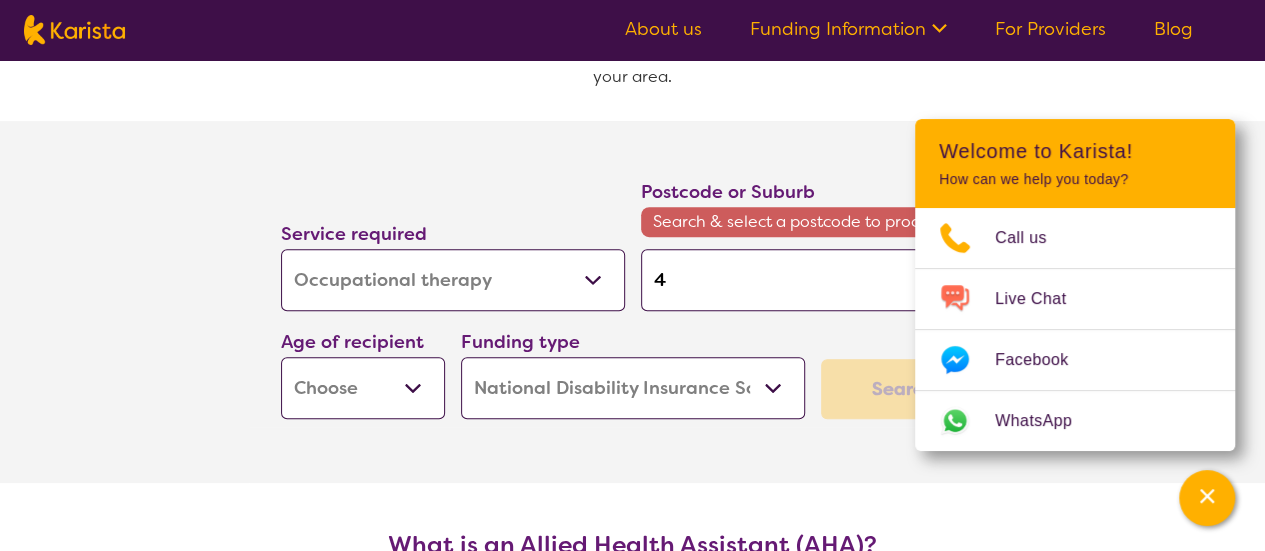 type on "46" 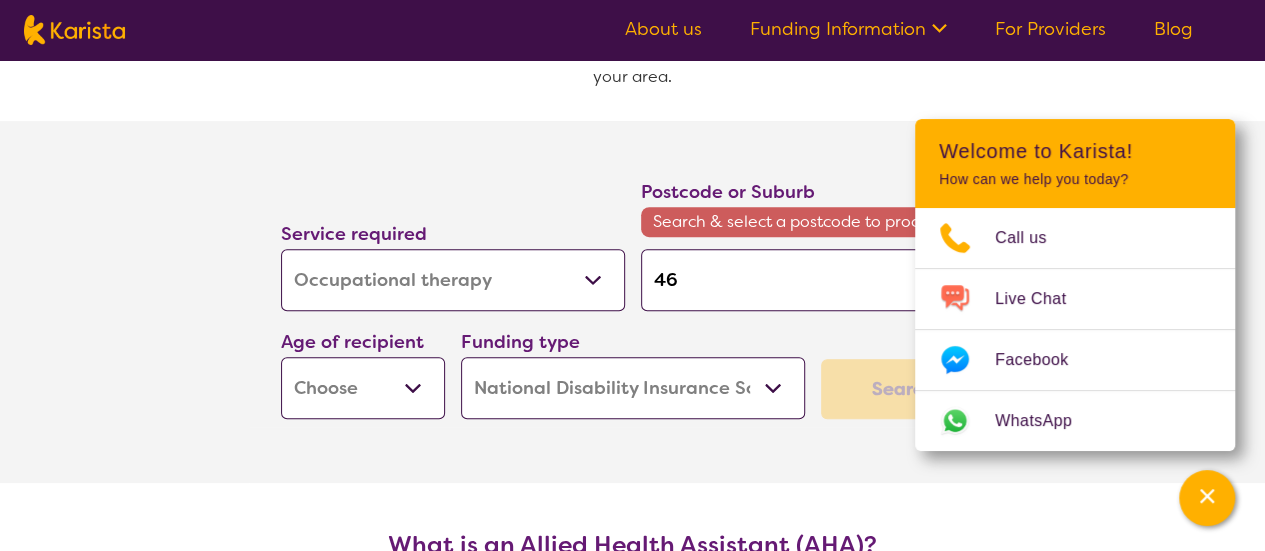 type on "[POSTAL_CODE]" 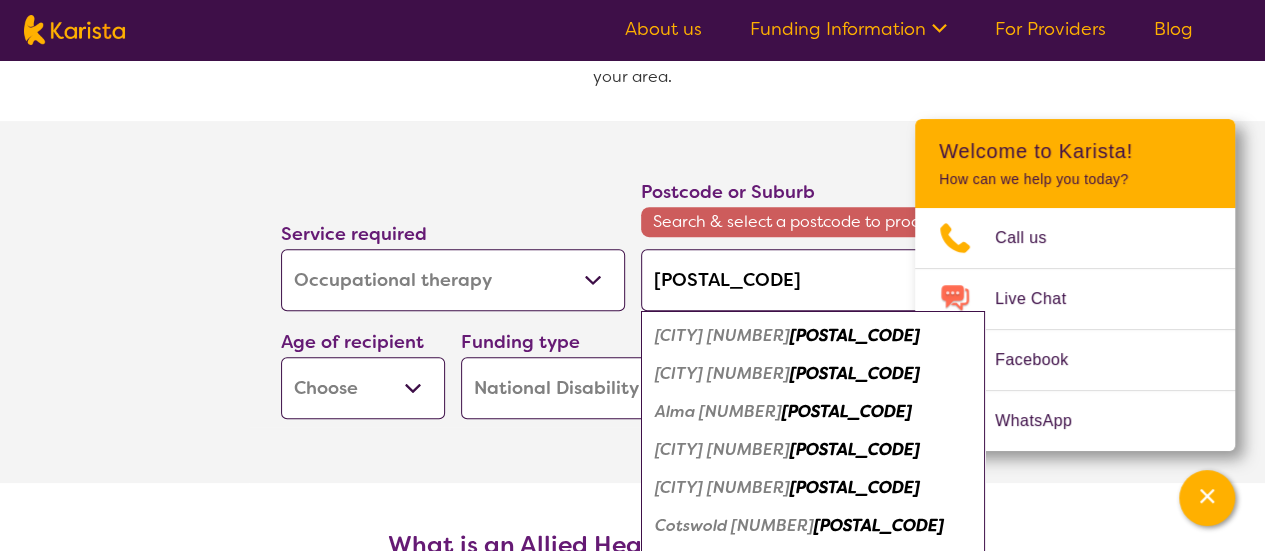 type on "46" 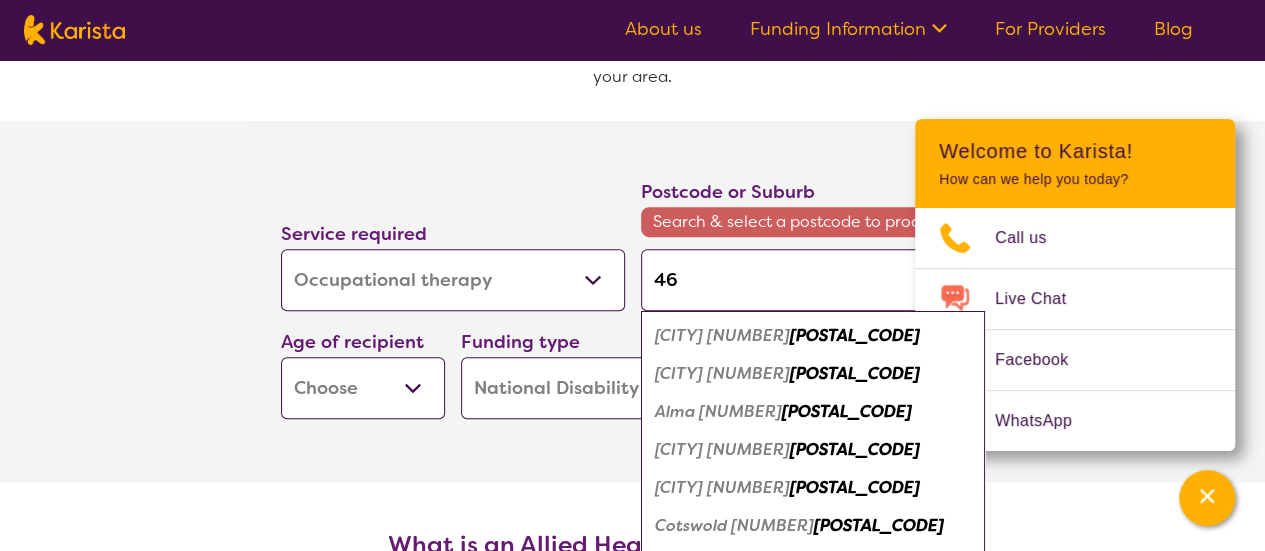 type on "4" 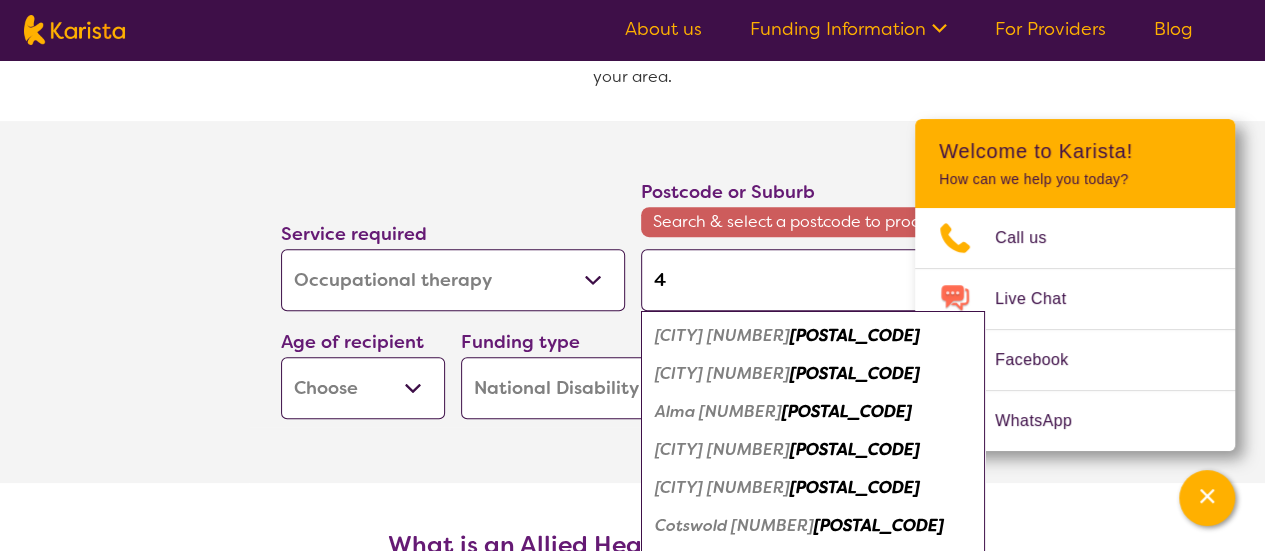 type 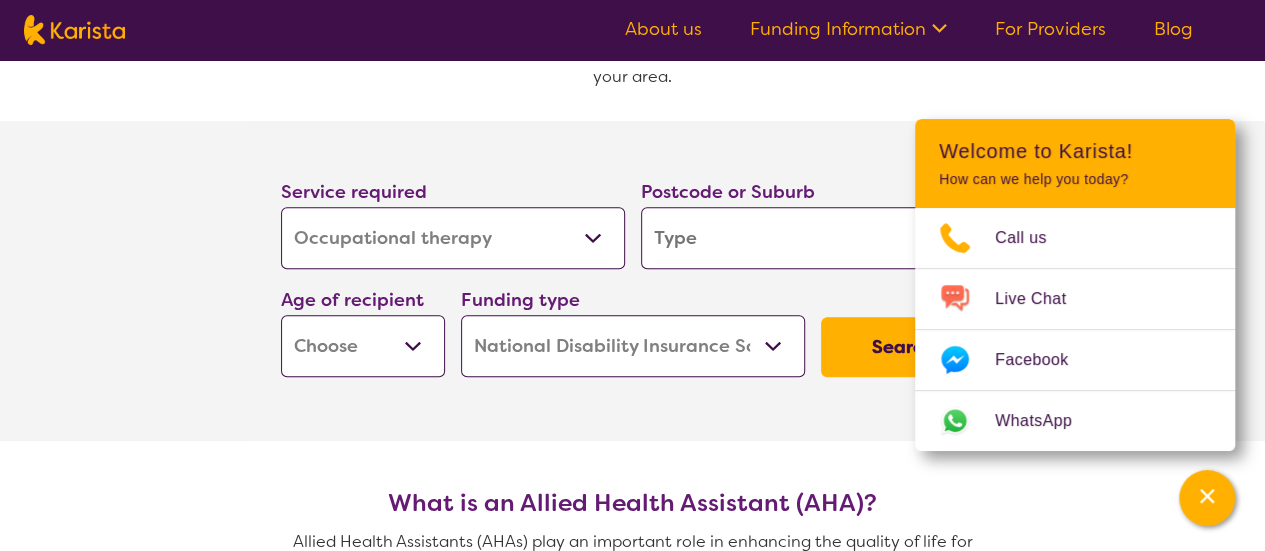 type on "7" 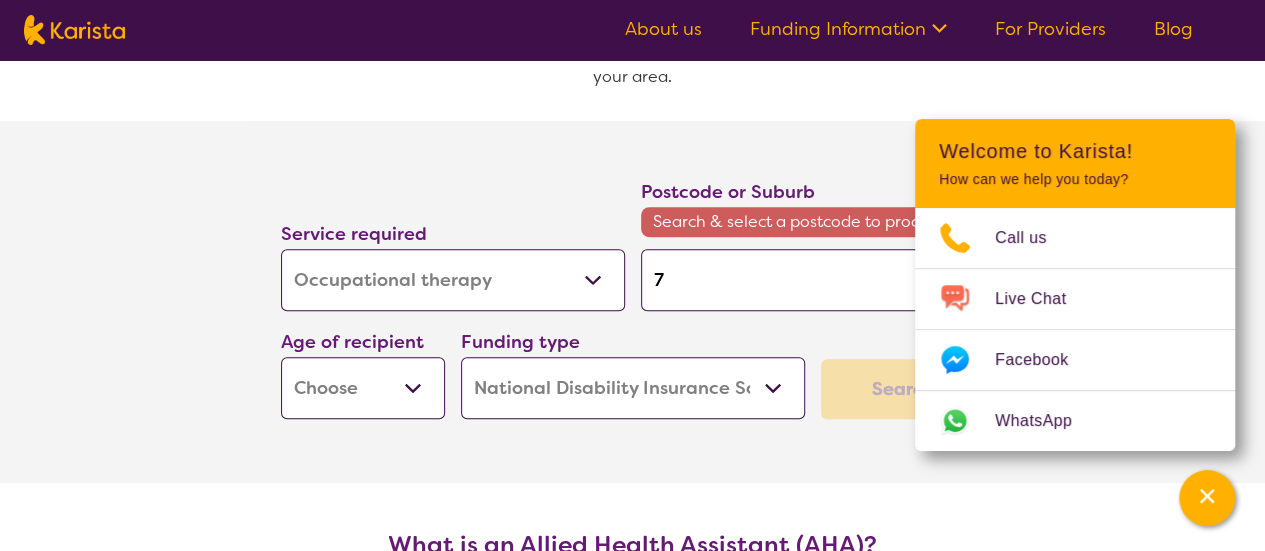 type 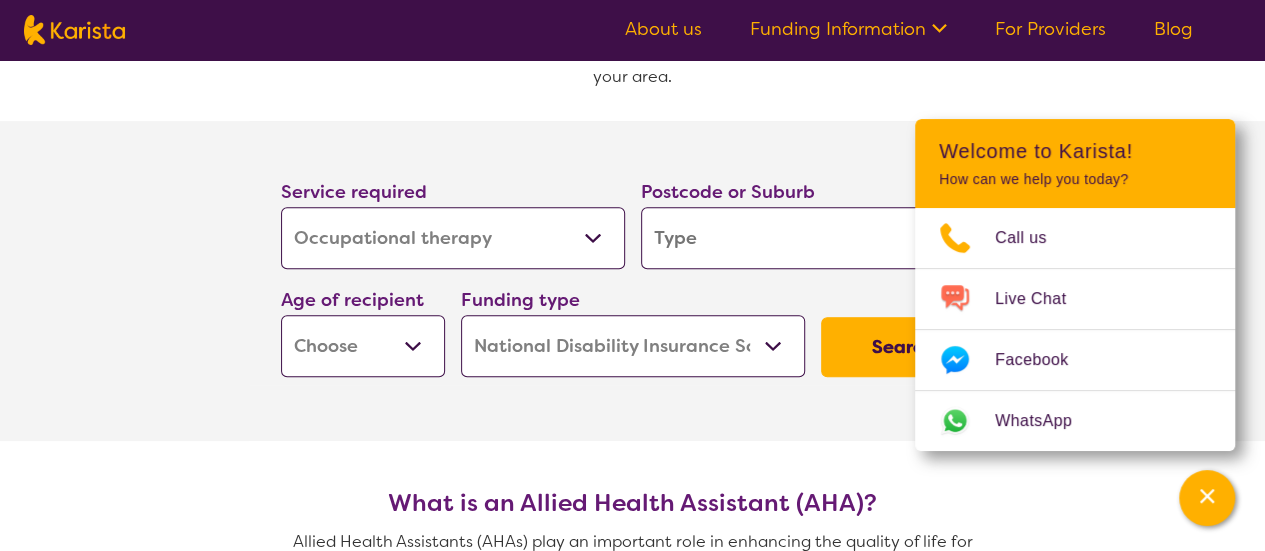 type on "4" 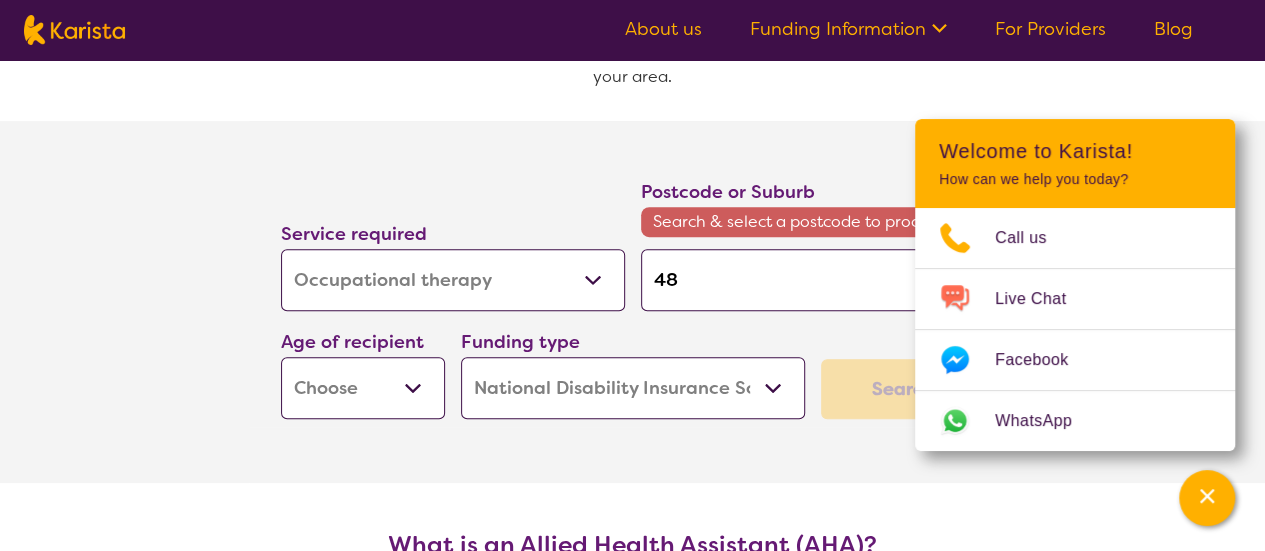 type on "487" 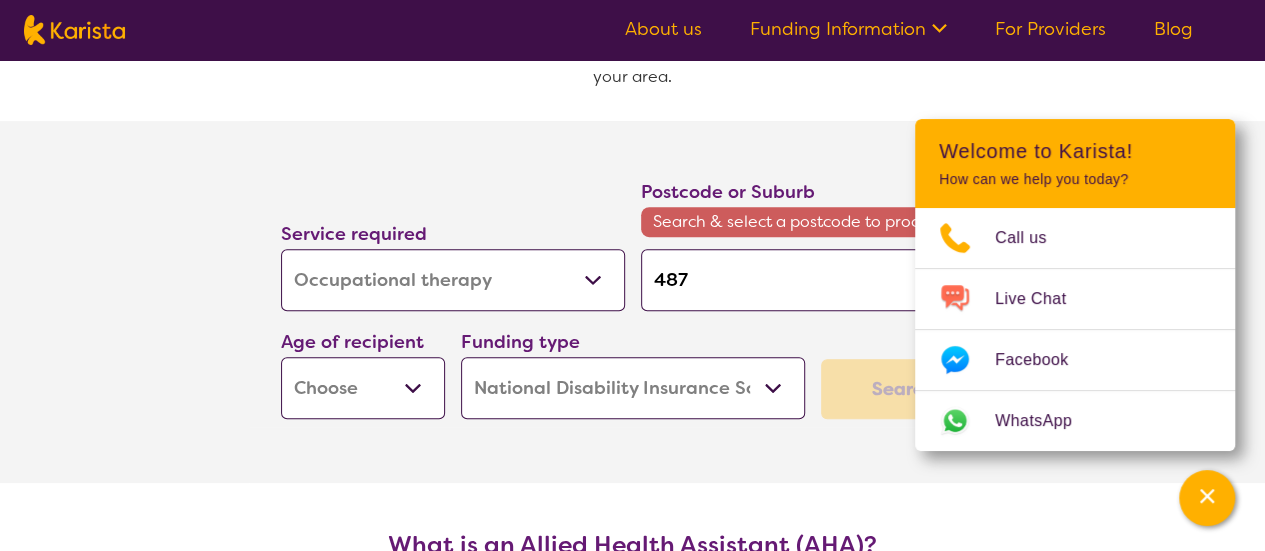 type on "48" 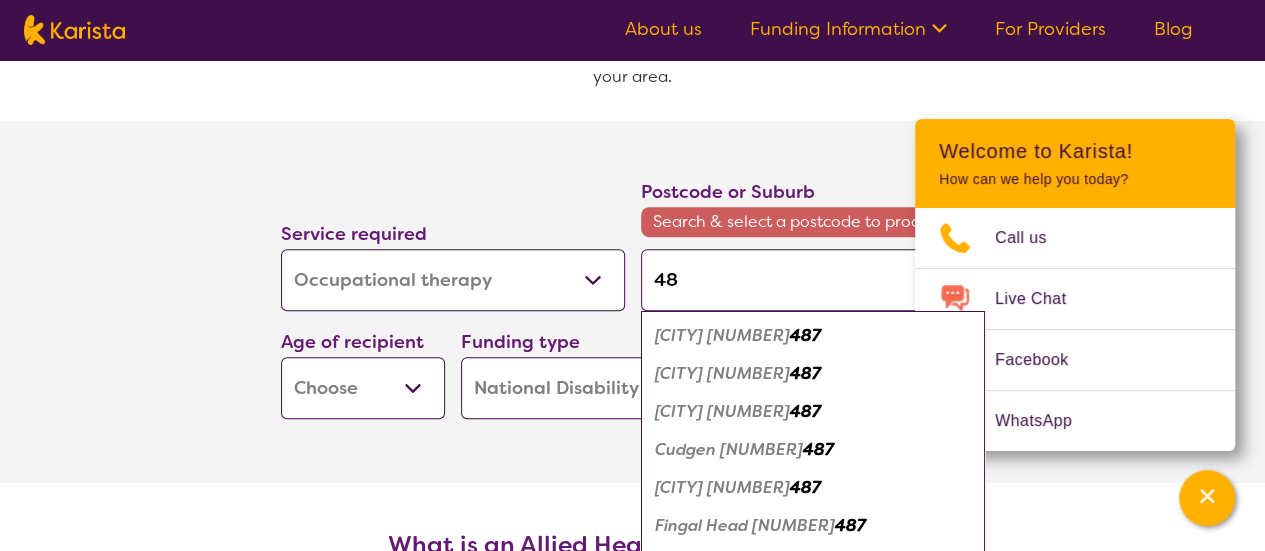 type on "4" 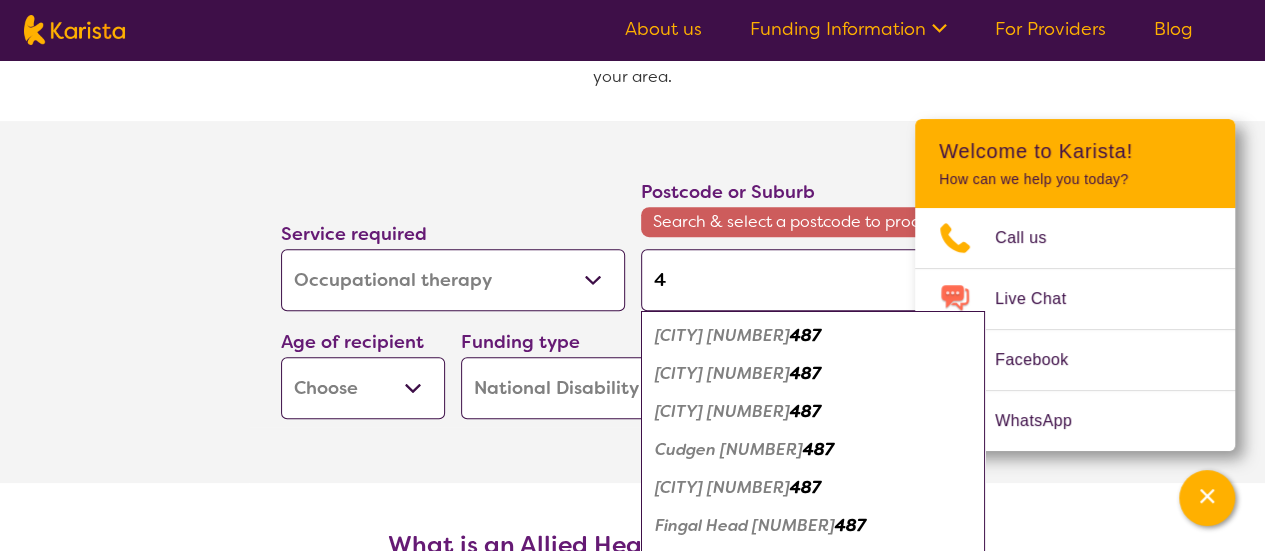 type on "47" 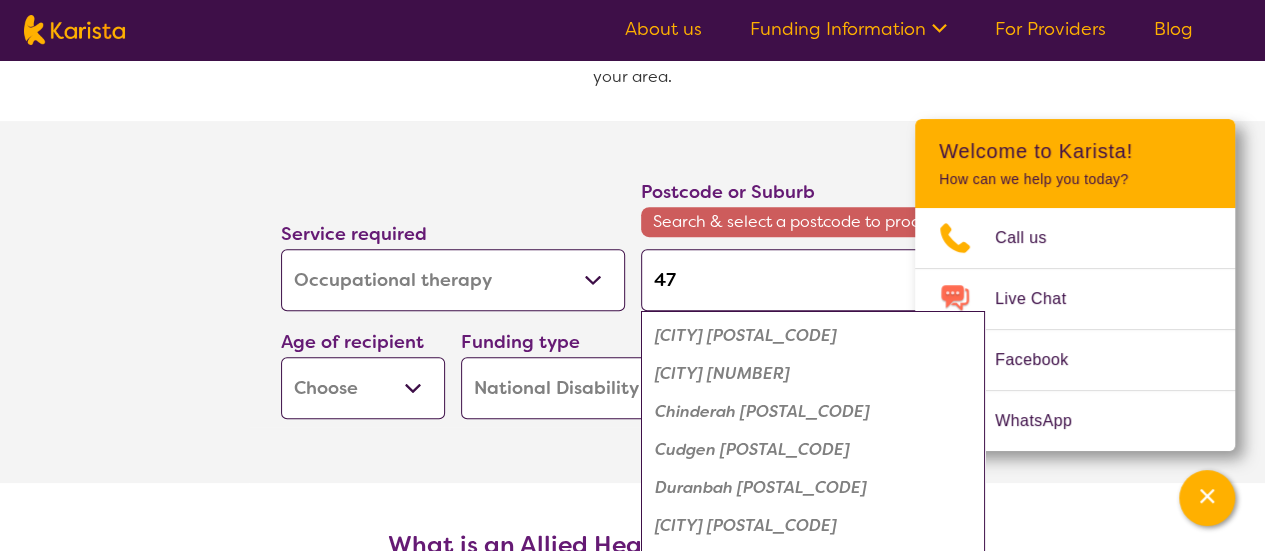 type on "[POSTAL_CODE]" 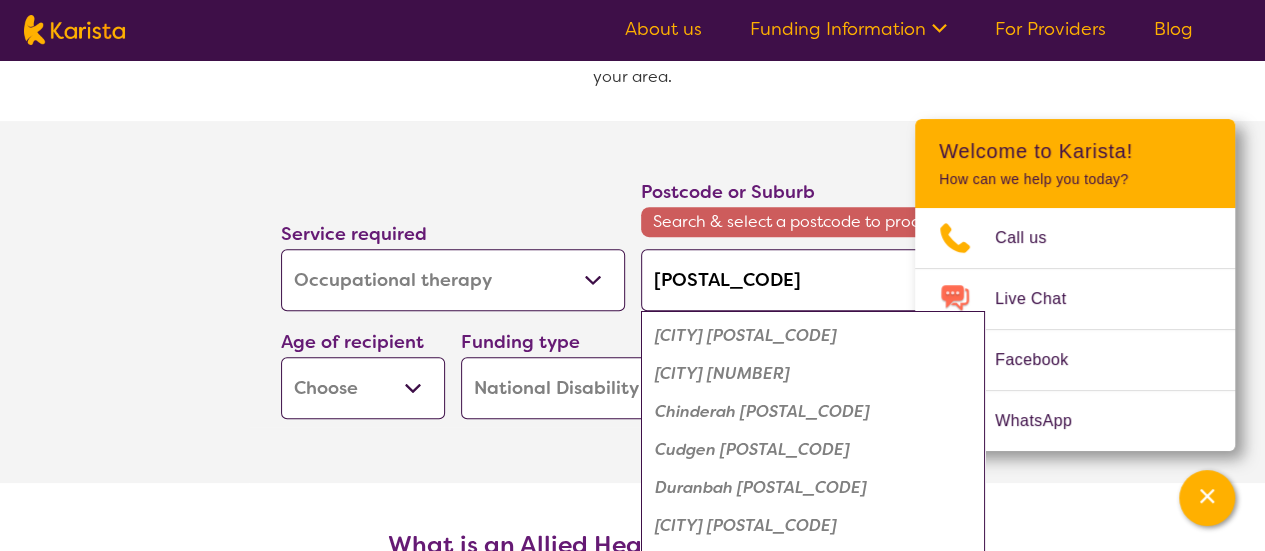 type on "[POSTAL_CODE]" 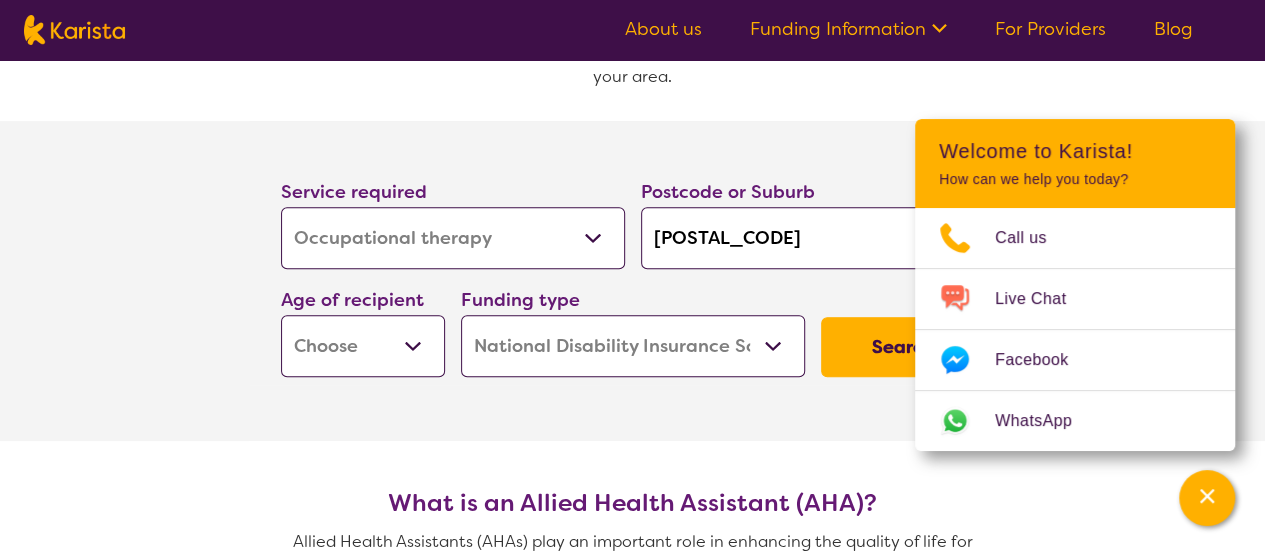 type on "[POSTAL_CODE]" 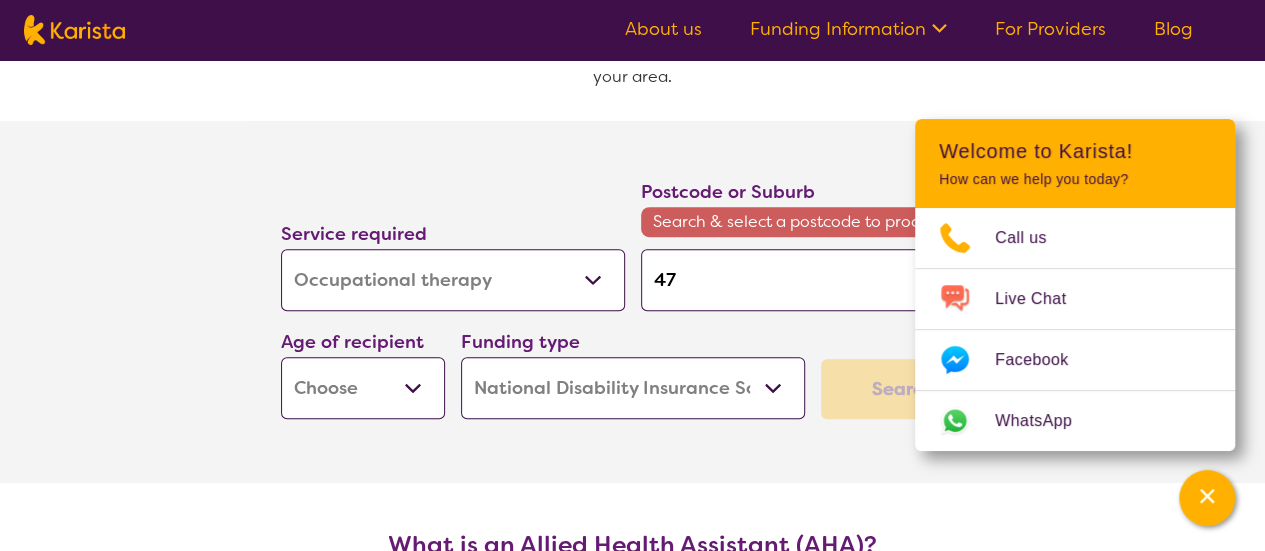 type on "4" 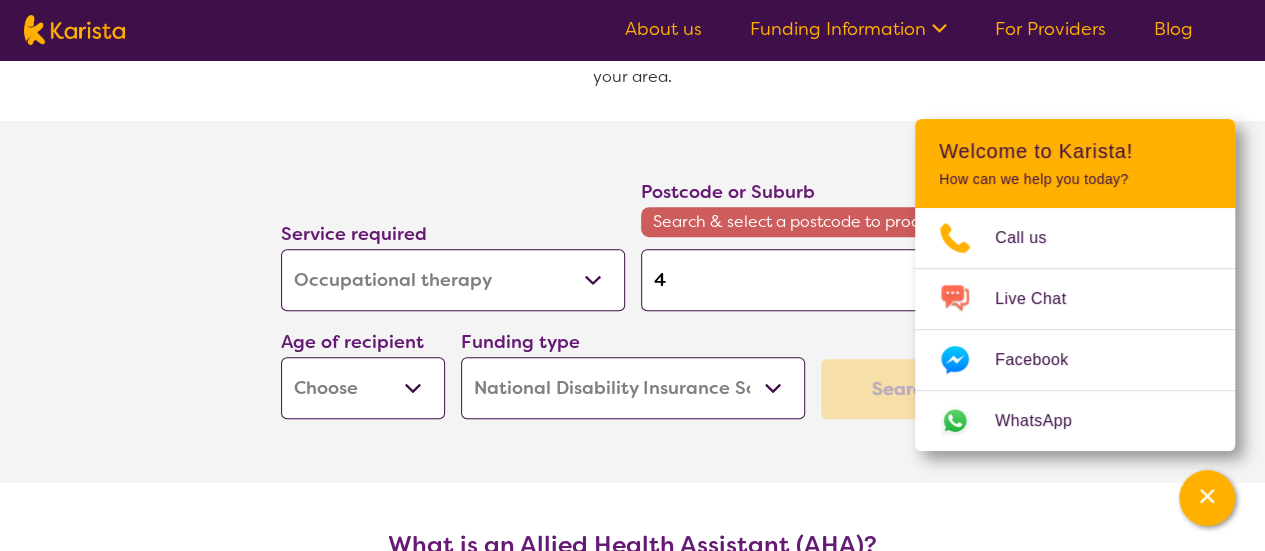 type 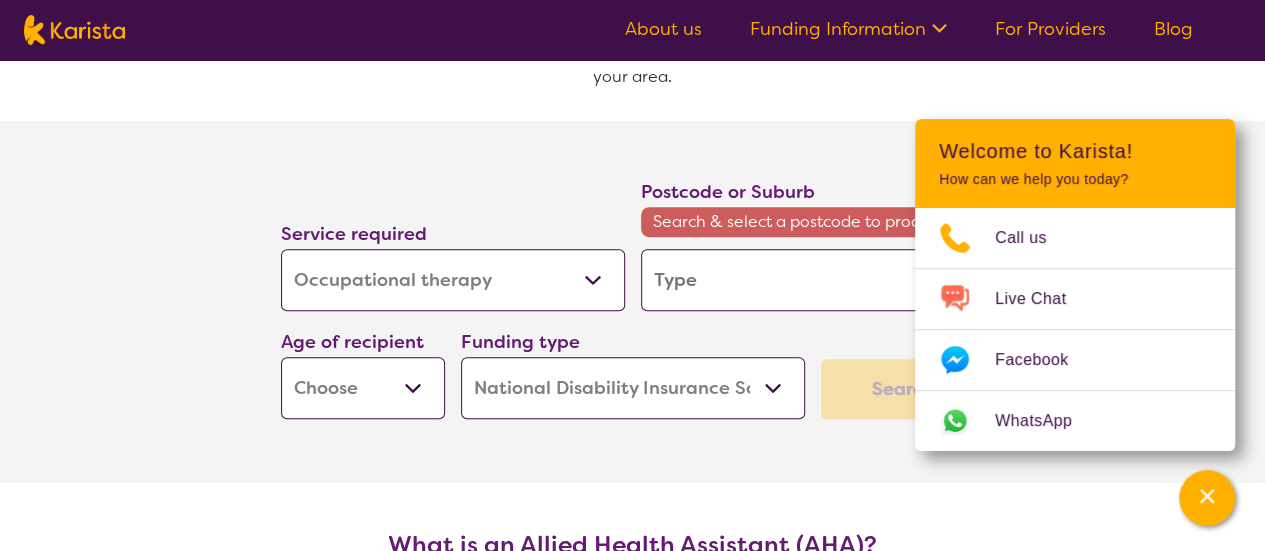type 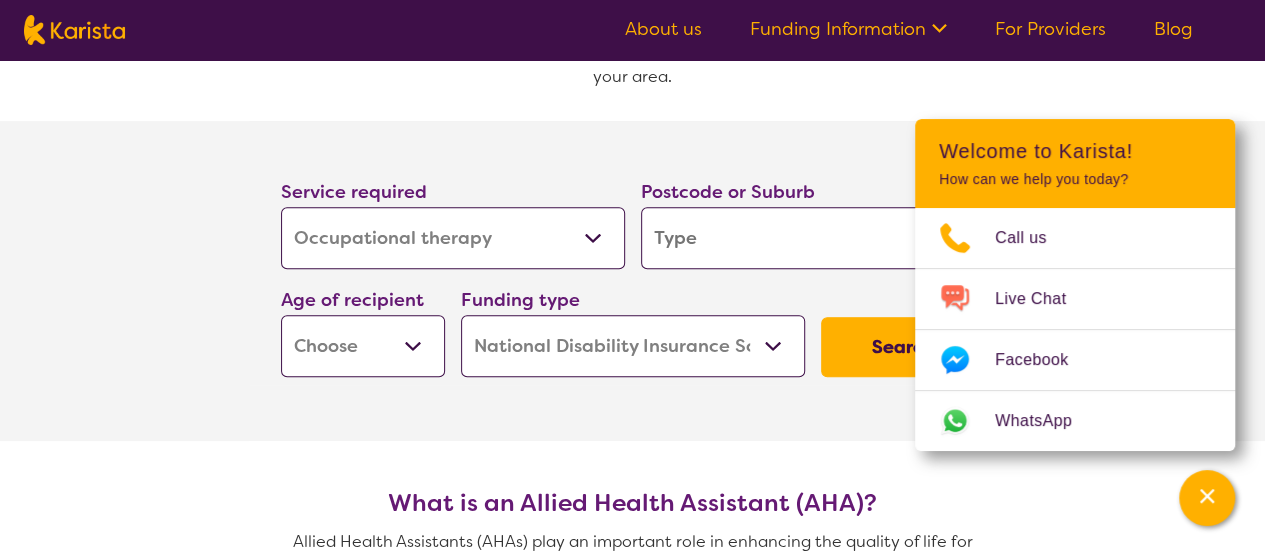 type on "4" 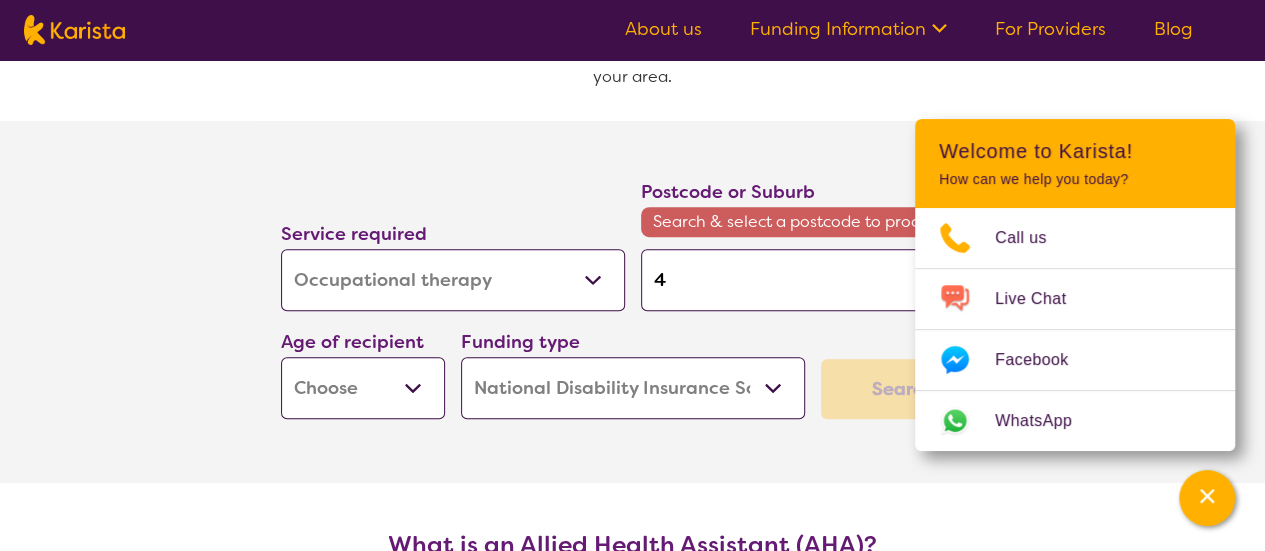 type on "45" 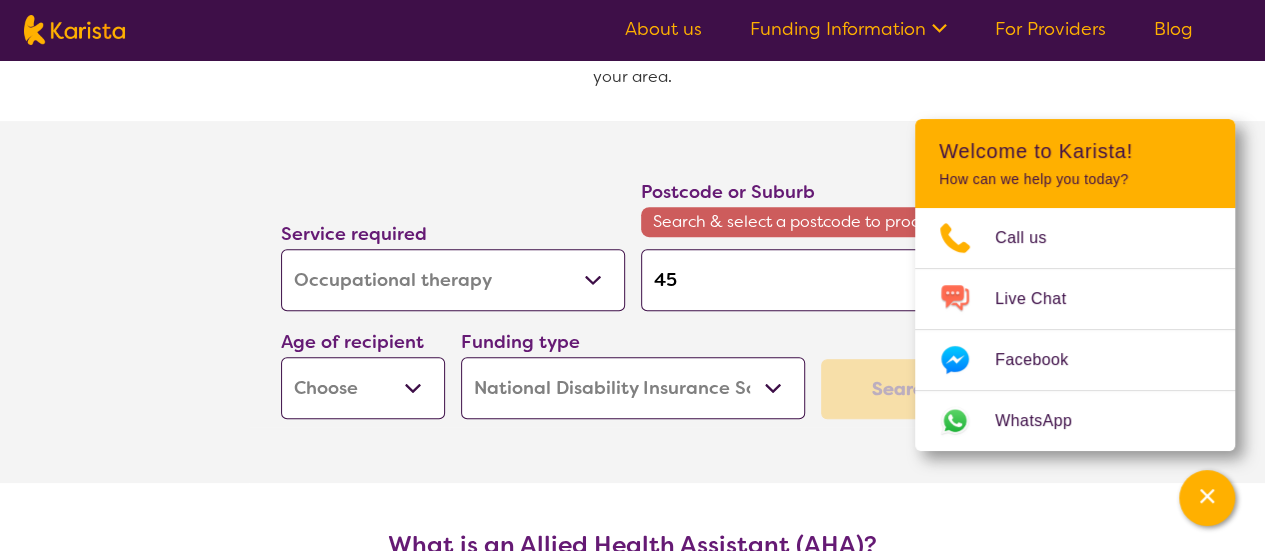 type on "[POSTAL_CODE]" 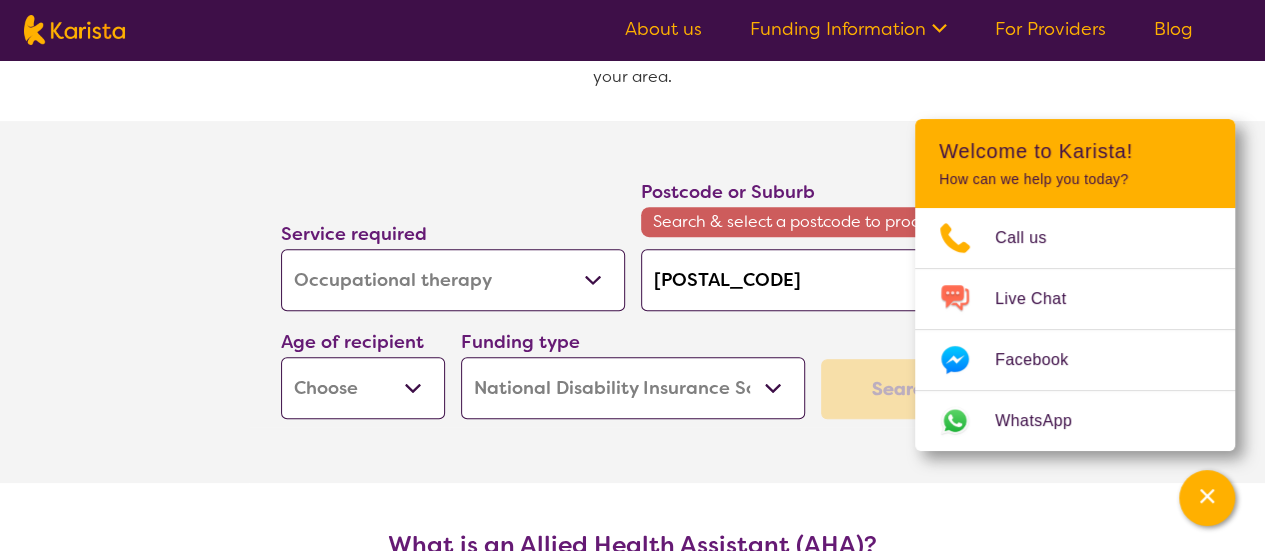 type on "[POSTAL_CODE]" 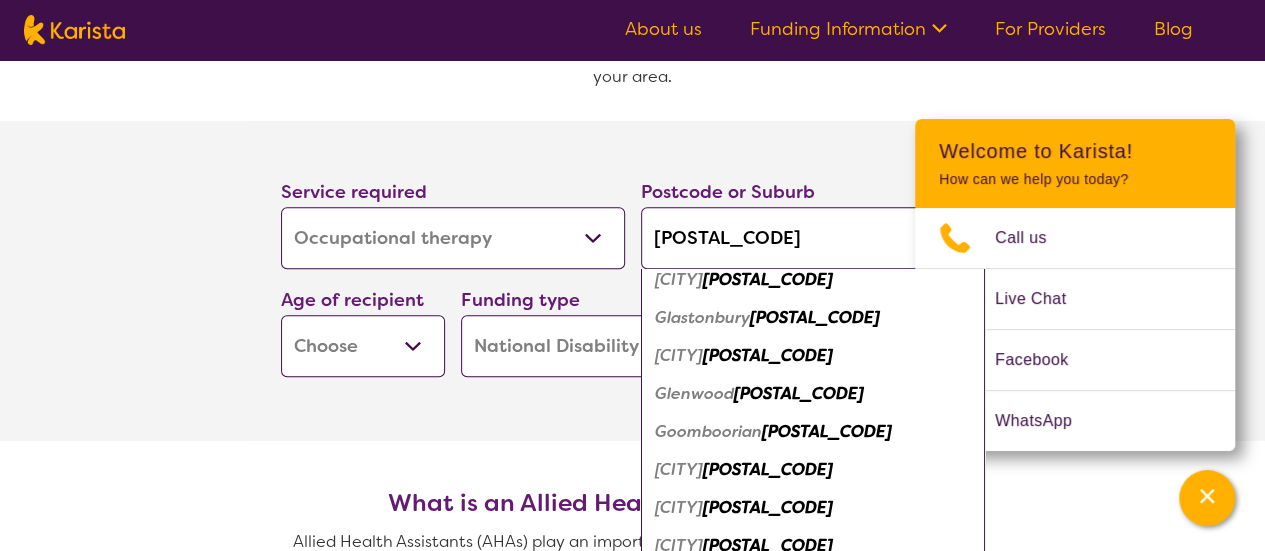 scroll, scrollTop: 900, scrollLeft: 0, axis: vertical 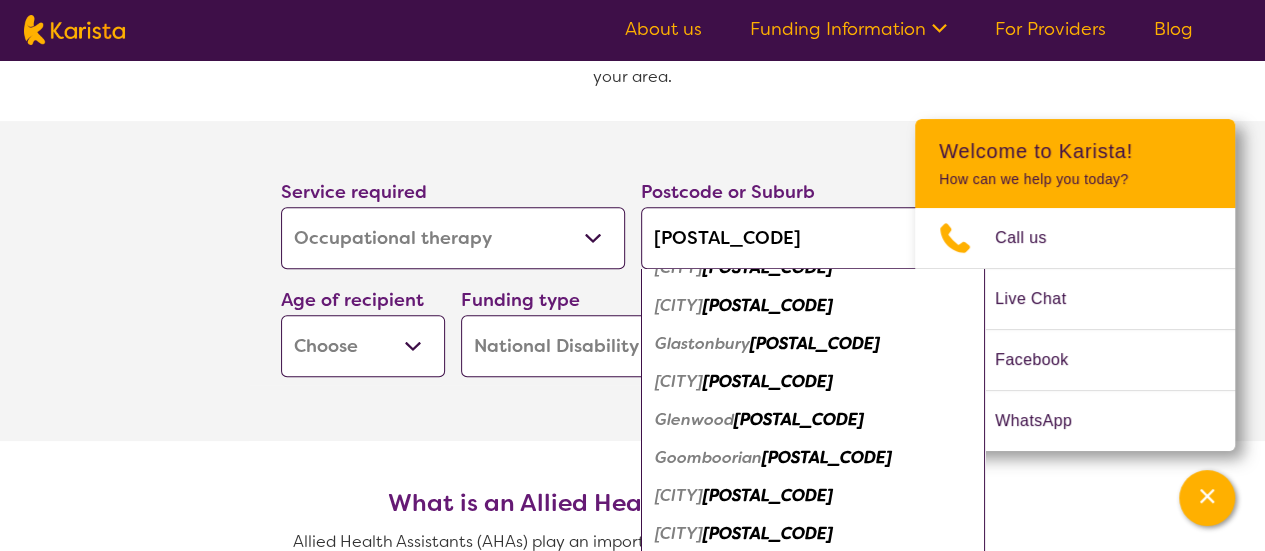 type on "[POSTAL_CODE]" 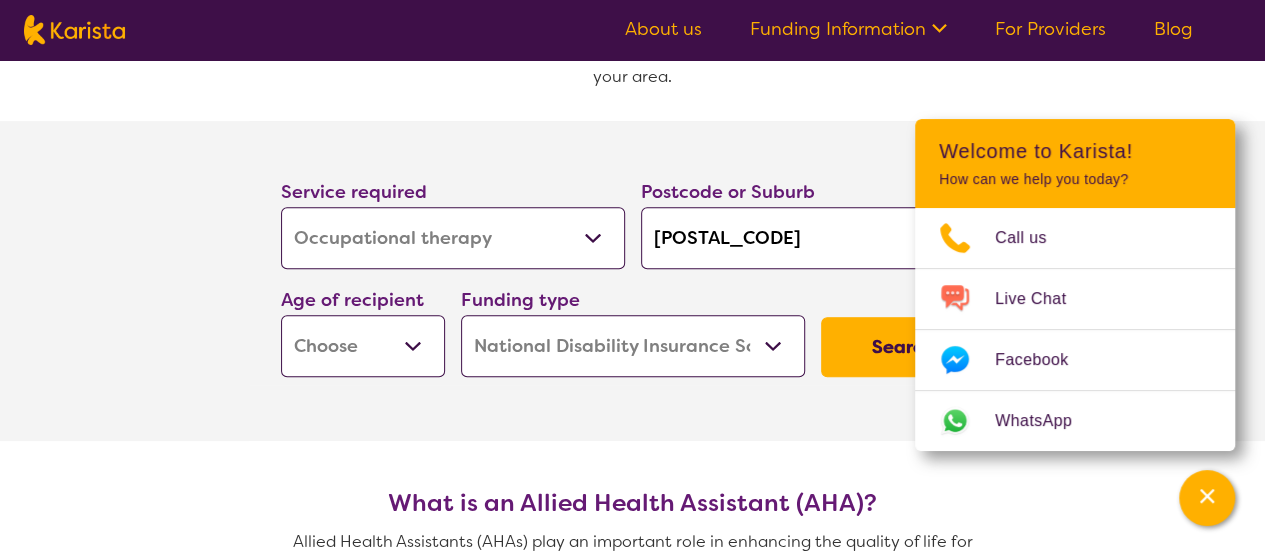scroll, scrollTop: 0, scrollLeft: 0, axis: both 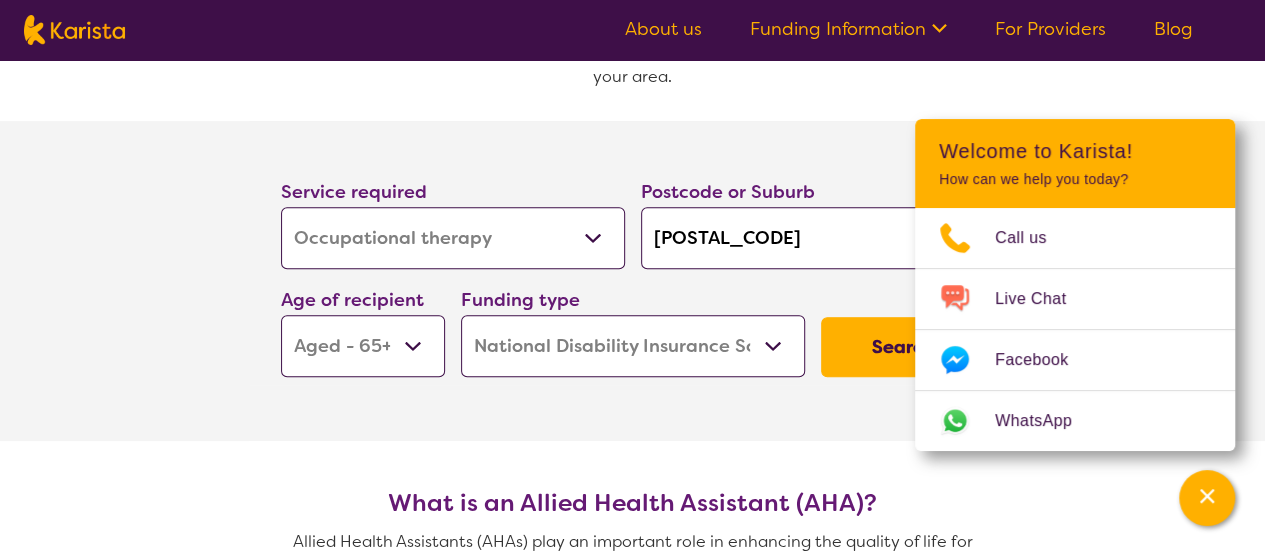 click on "Early Childhood - 0 to 9 Child - 10 to 11 Adolescent - 12 to 17 Adult - 18 to 64 Aged - 65+" at bounding box center [363, 346] 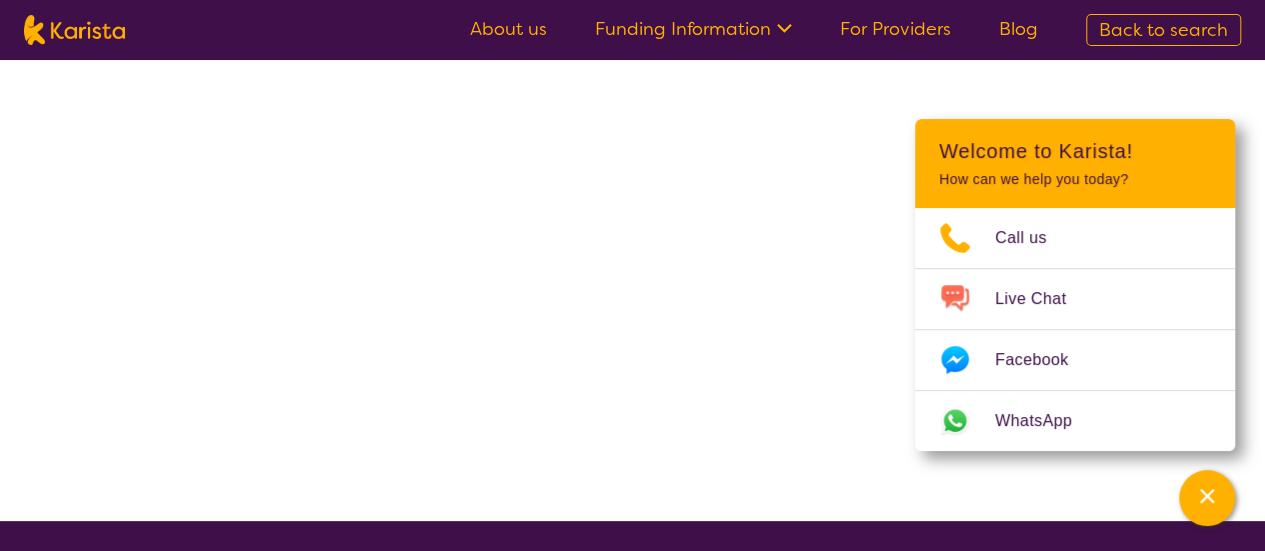 scroll, scrollTop: 0, scrollLeft: 0, axis: both 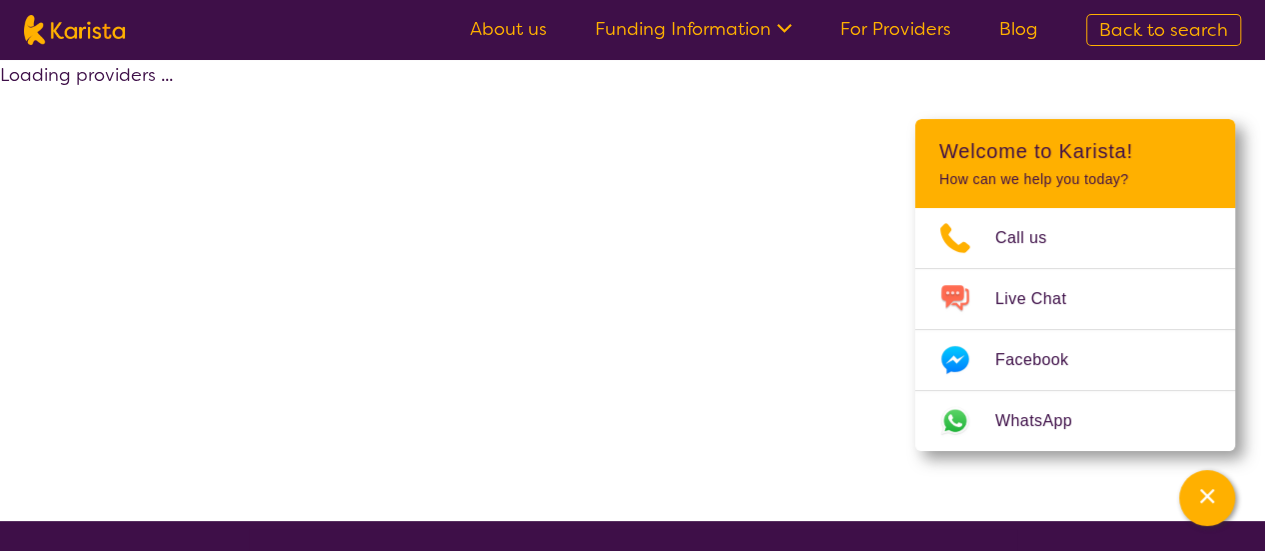 select on "by_score" 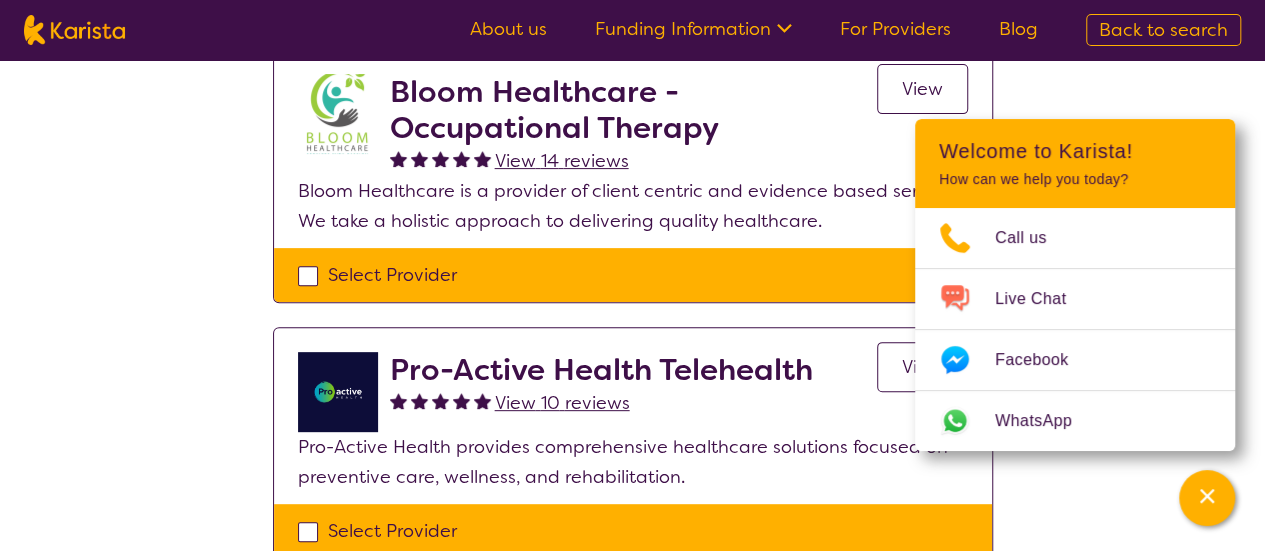 scroll, scrollTop: 200, scrollLeft: 0, axis: vertical 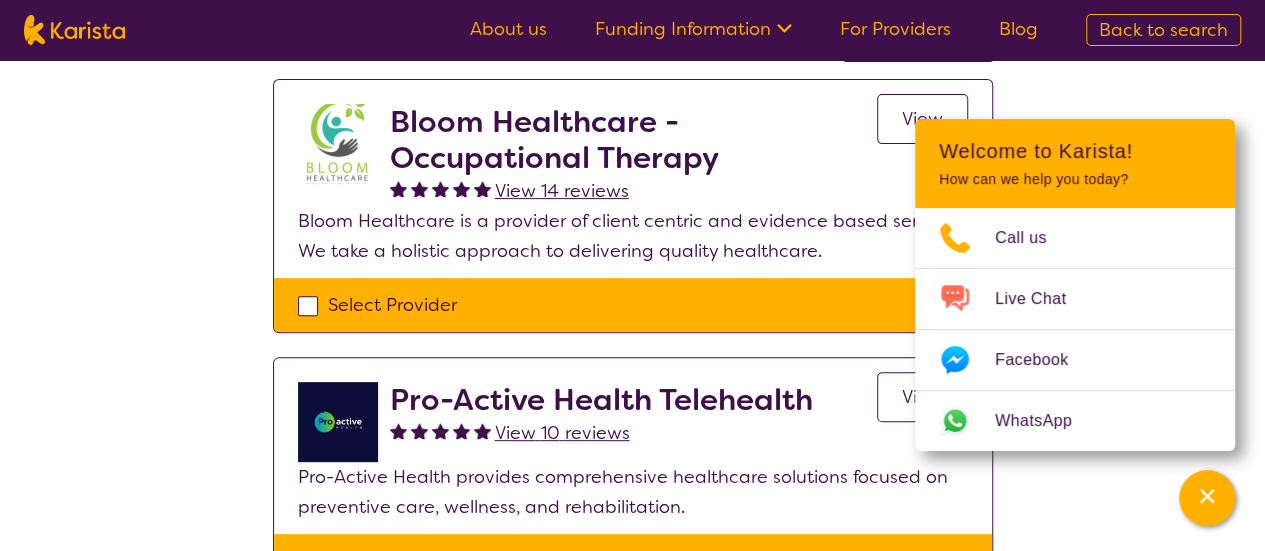 click on "View" at bounding box center [922, 119] 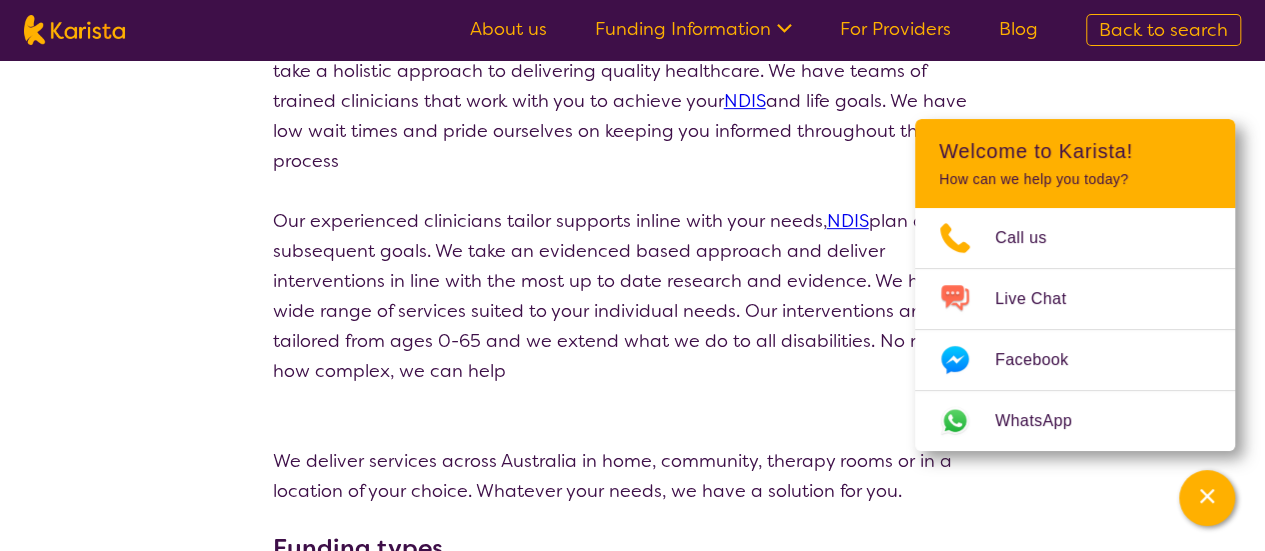 scroll, scrollTop: 0, scrollLeft: 0, axis: both 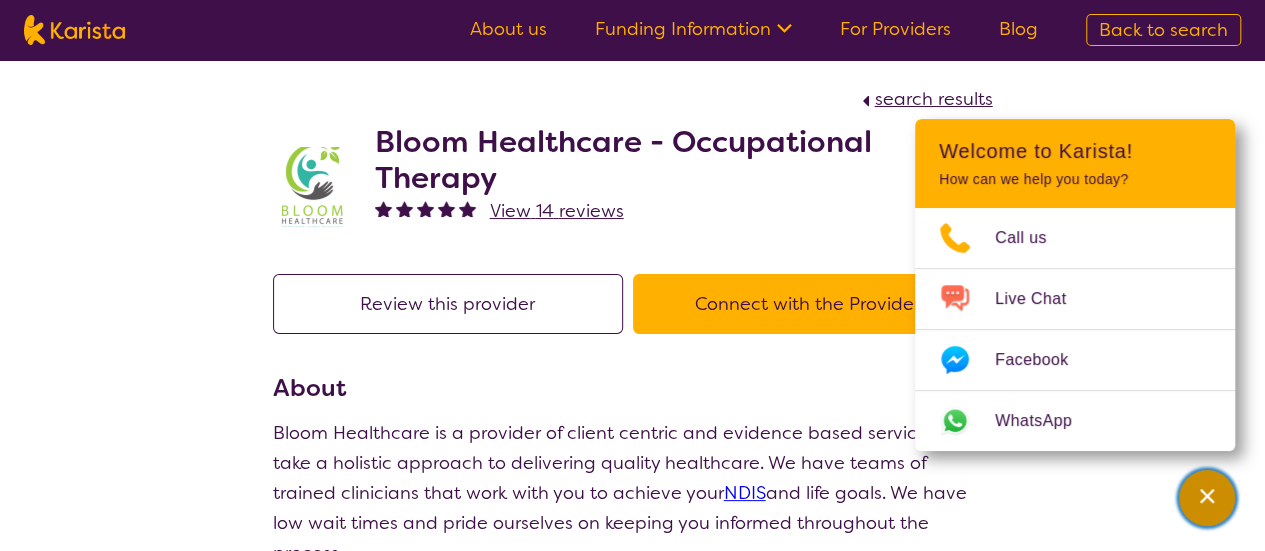 click 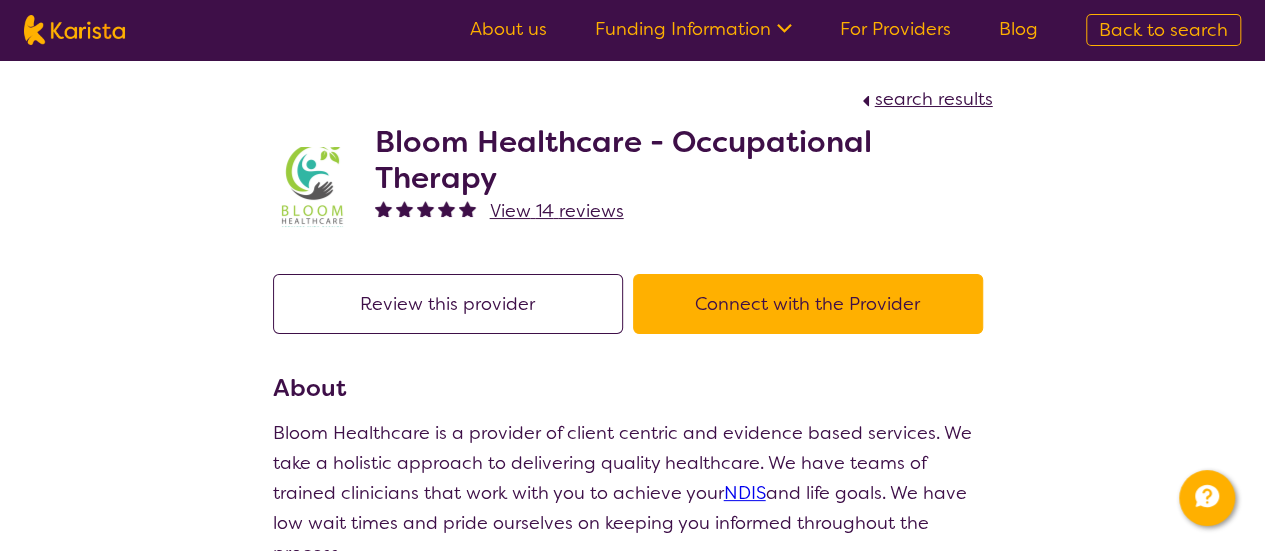 click on "Connect with the Provider" at bounding box center (808, 304) 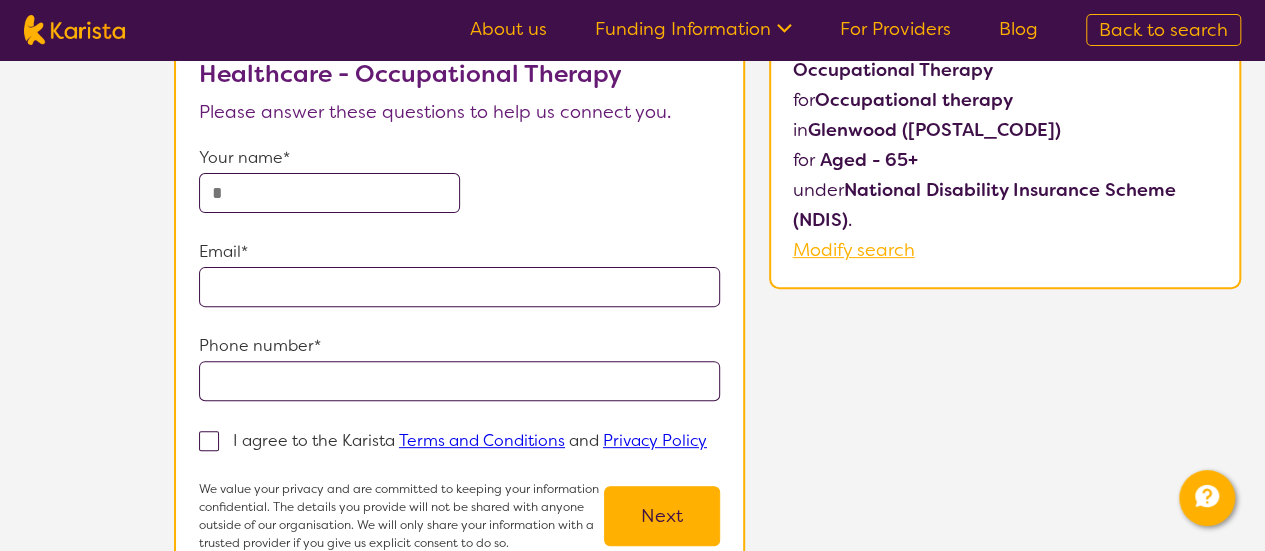scroll, scrollTop: 100, scrollLeft: 0, axis: vertical 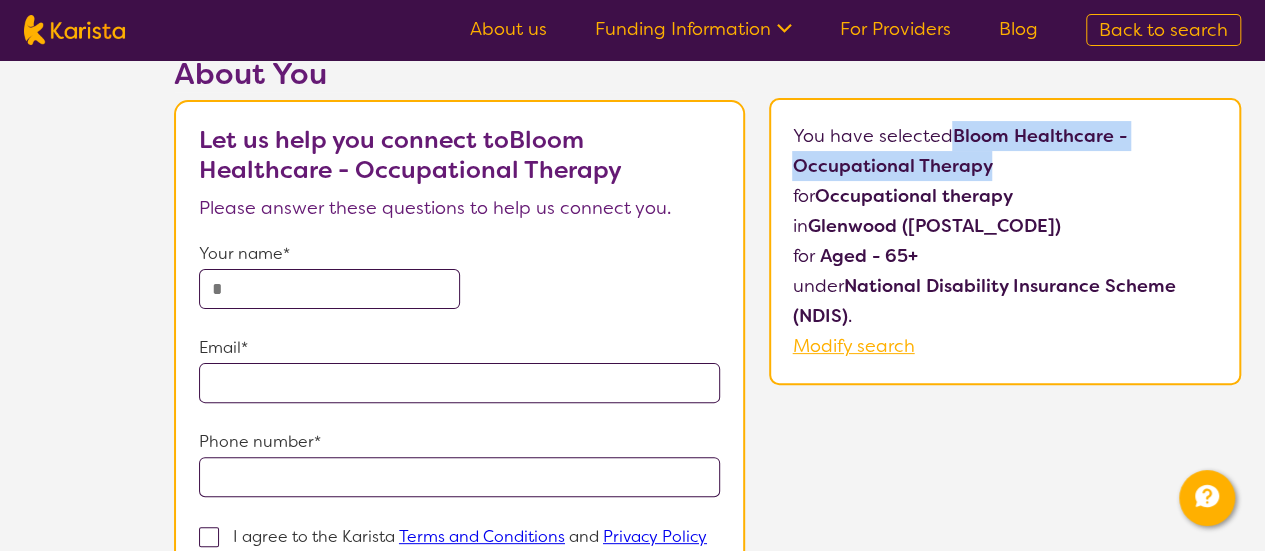 drag, startPoint x: 982, startPoint y: 151, endPoint x: 960, endPoint y: 132, distance: 29.068884 